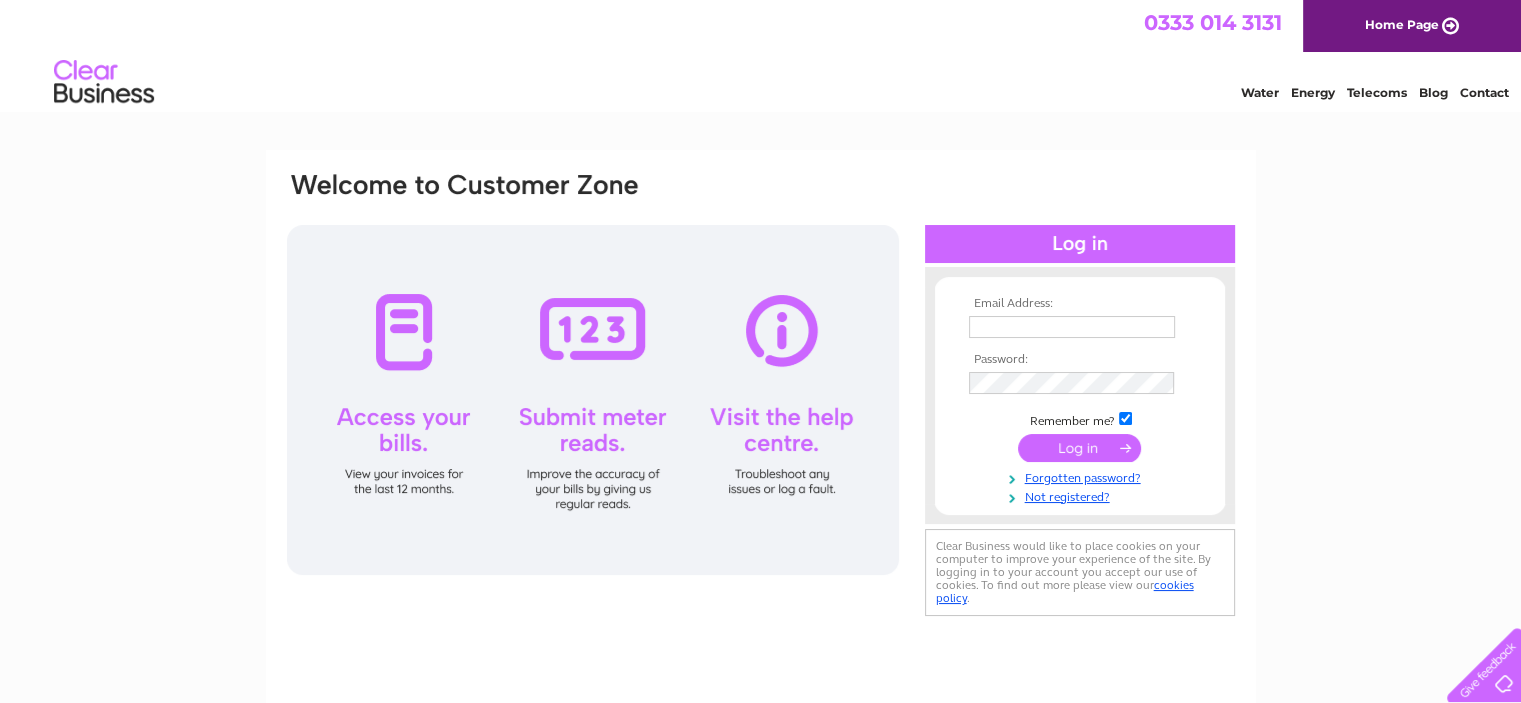 scroll, scrollTop: 0, scrollLeft: 0, axis: both 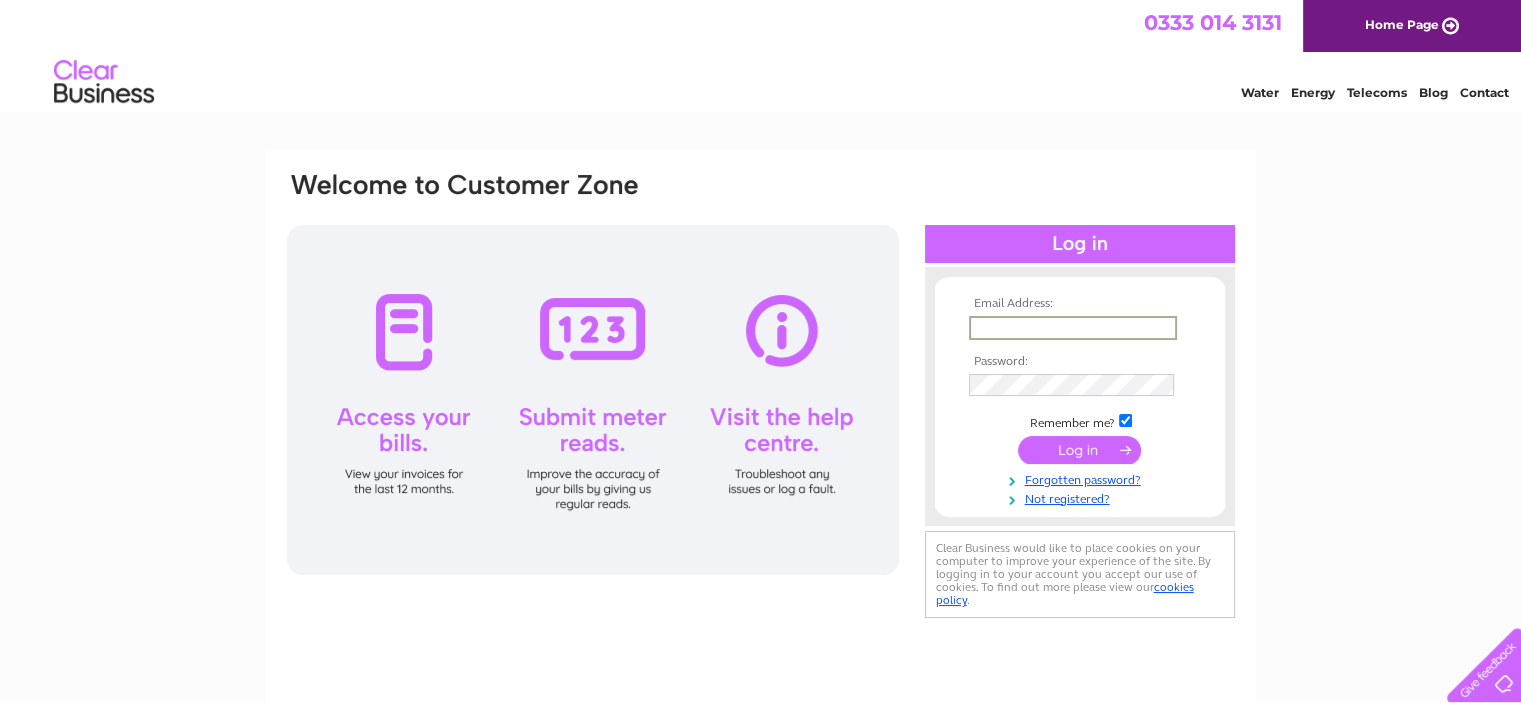 click at bounding box center (1073, 328) 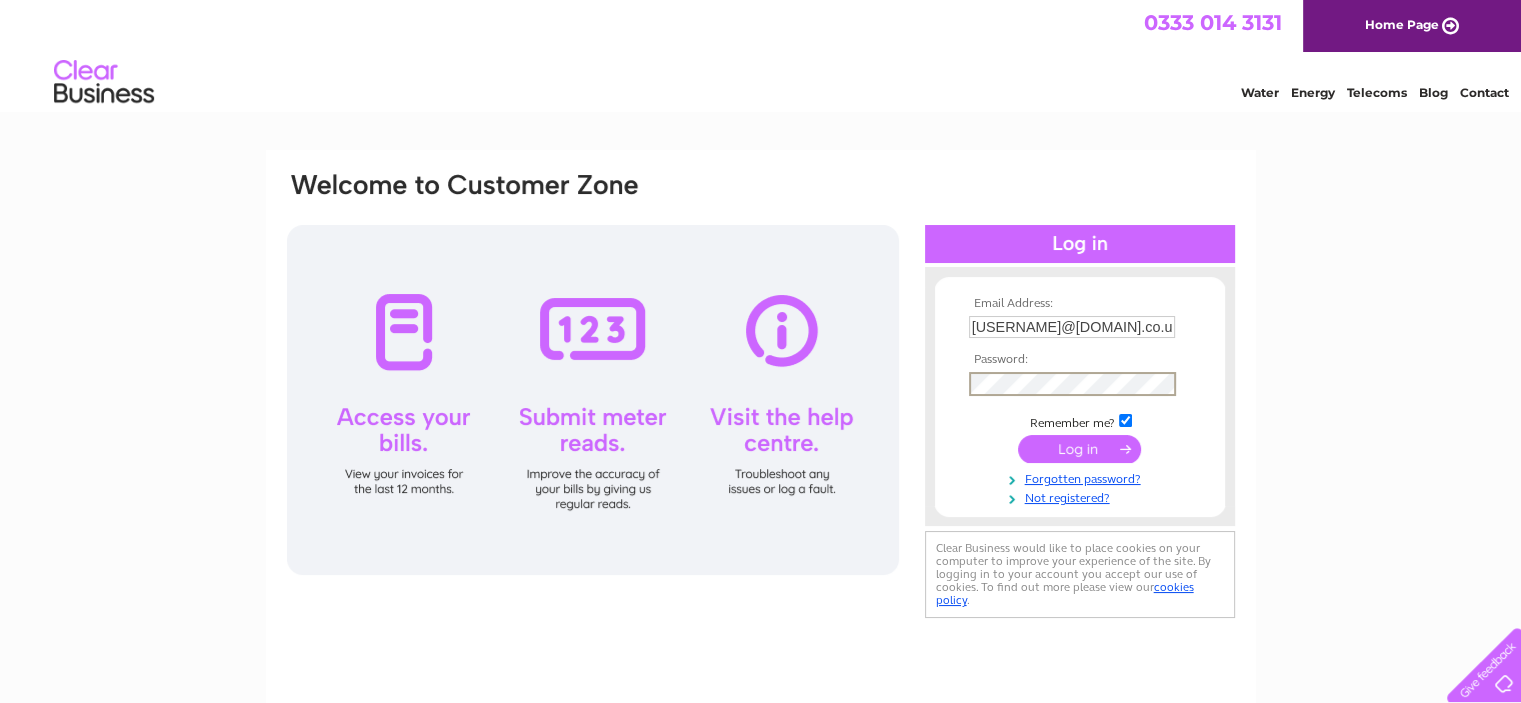 click at bounding box center [1079, 449] 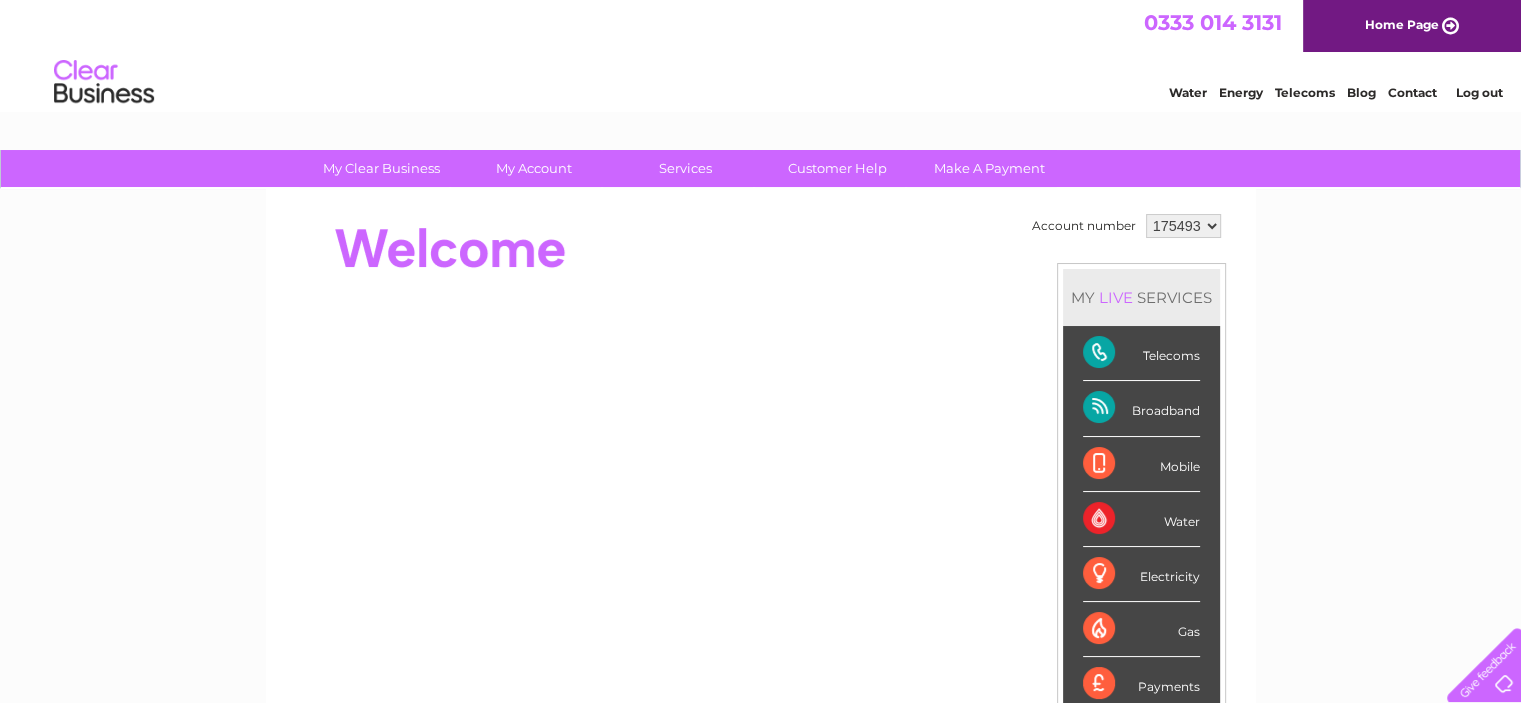 scroll, scrollTop: 0, scrollLeft: 0, axis: both 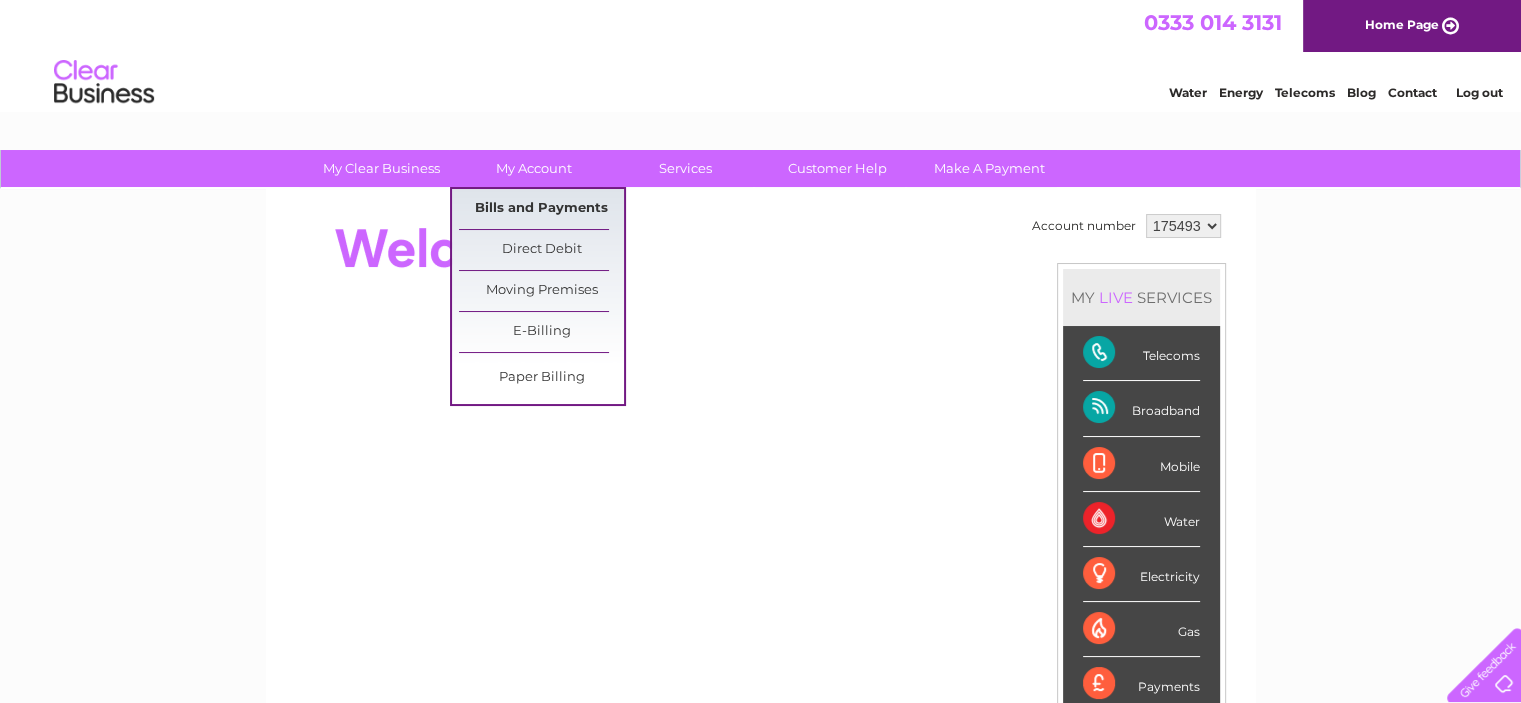 click on "Bills and Payments" at bounding box center (541, 209) 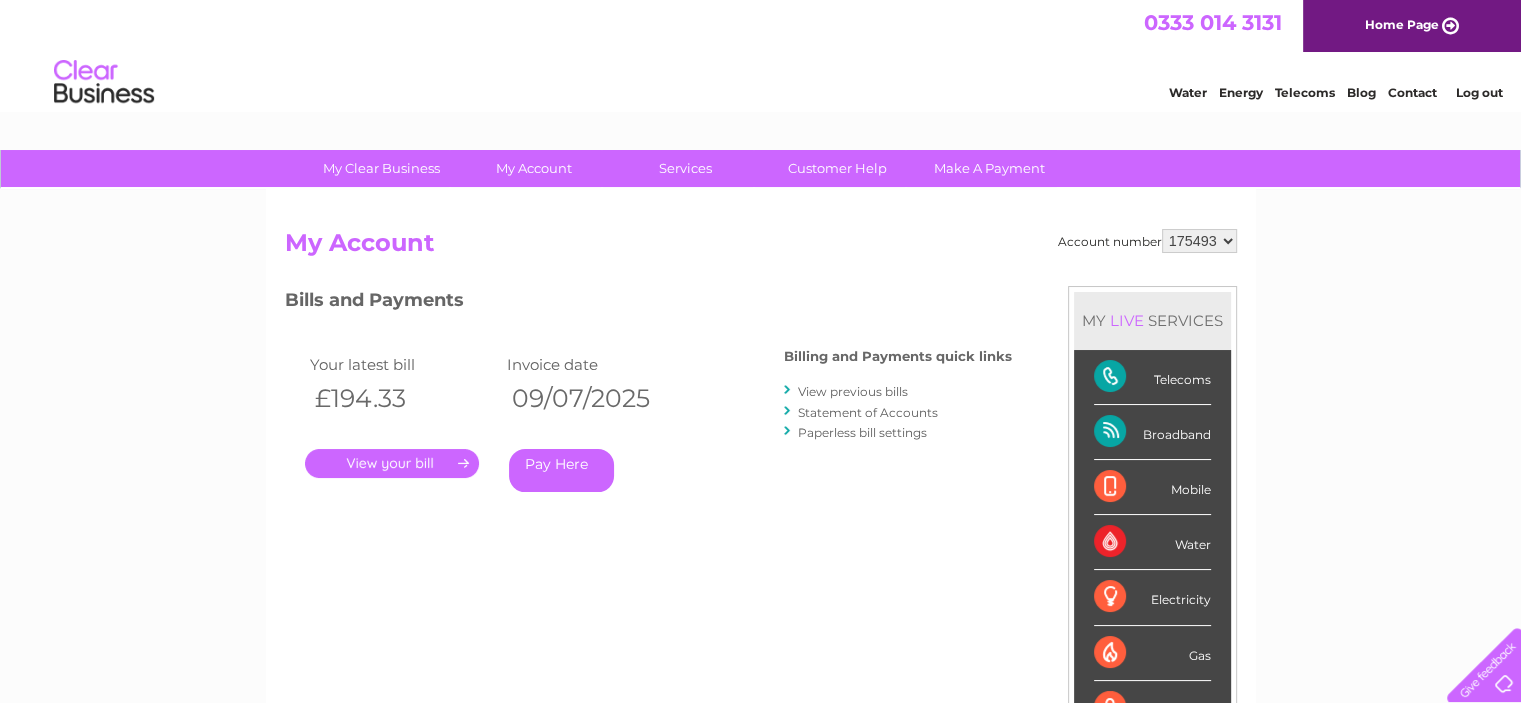 scroll, scrollTop: 0, scrollLeft: 0, axis: both 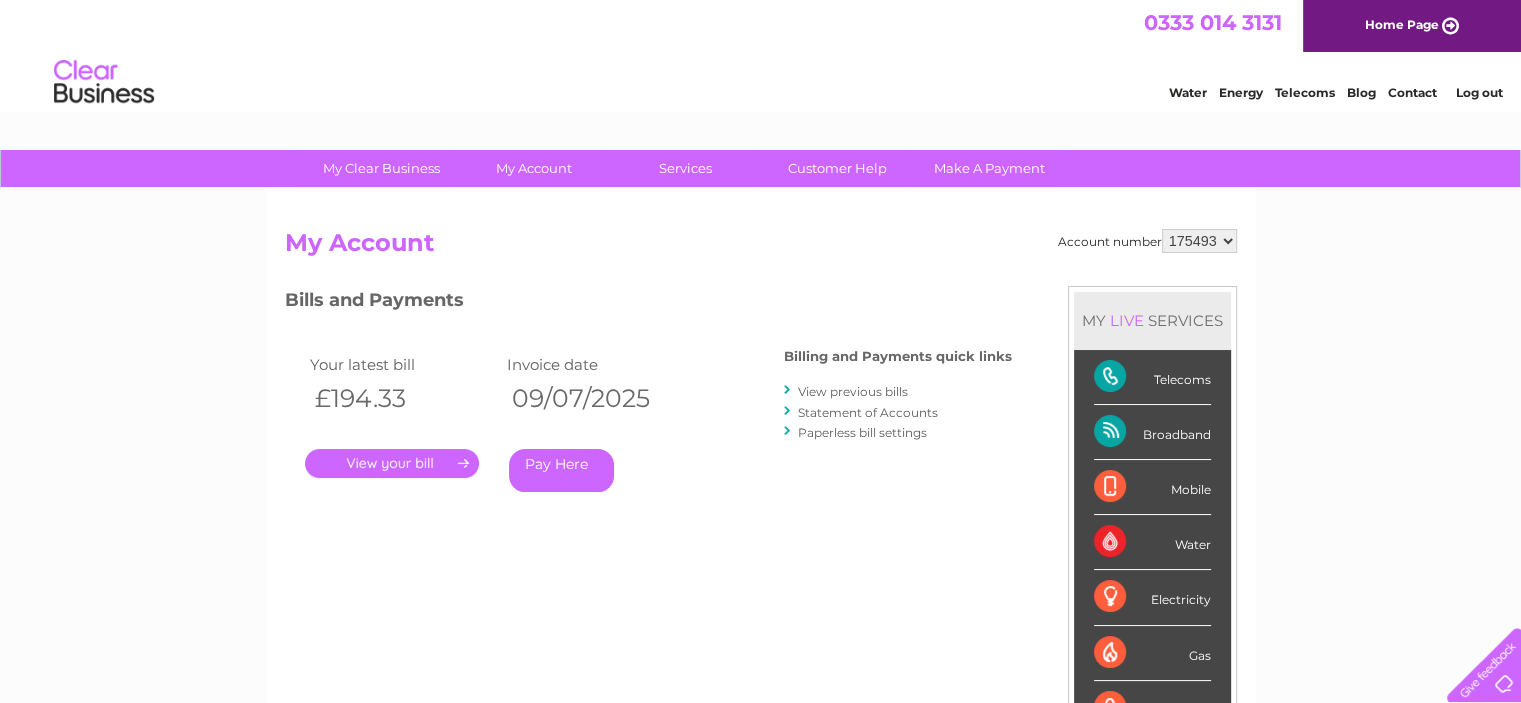 click on "." at bounding box center (392, 463) 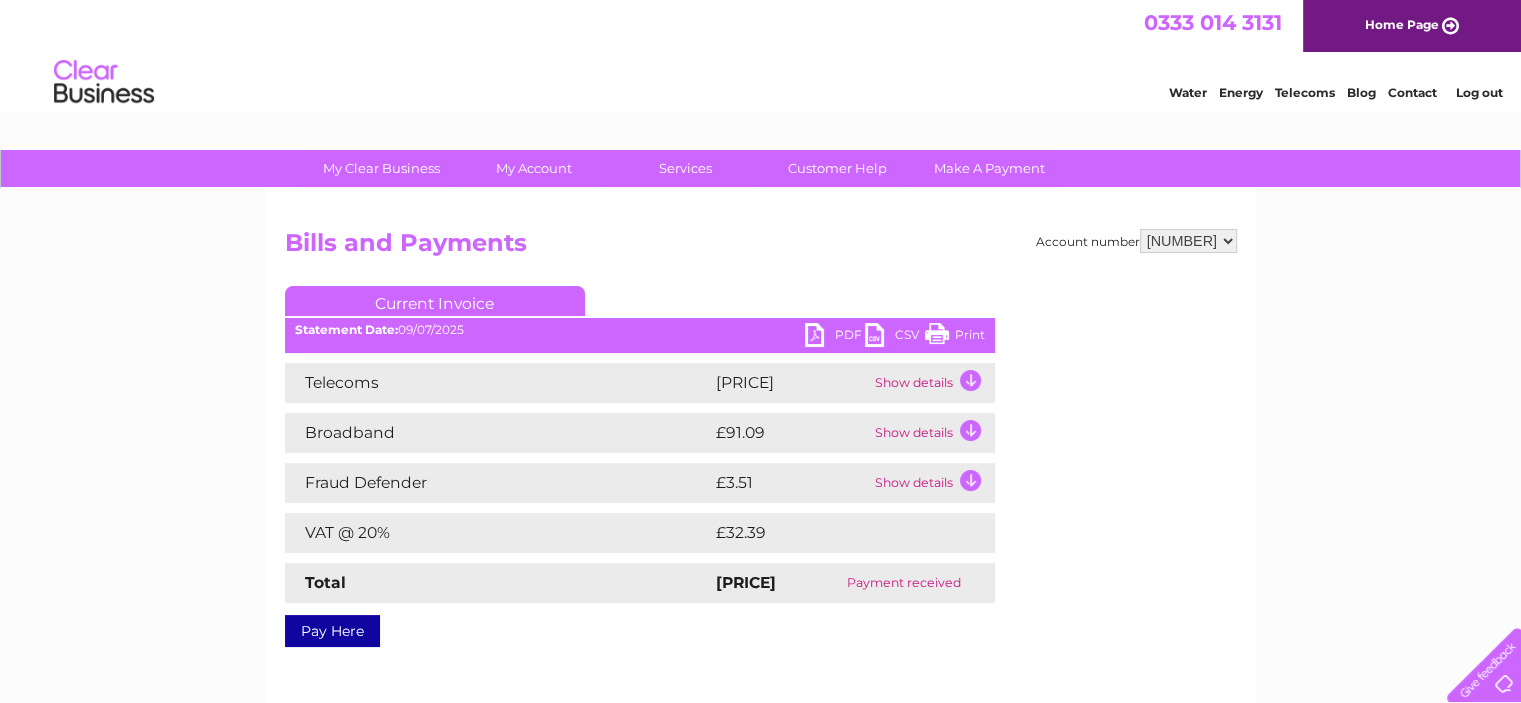 scroll, scrollTop: 0, scrollLeft: 0, axis: both 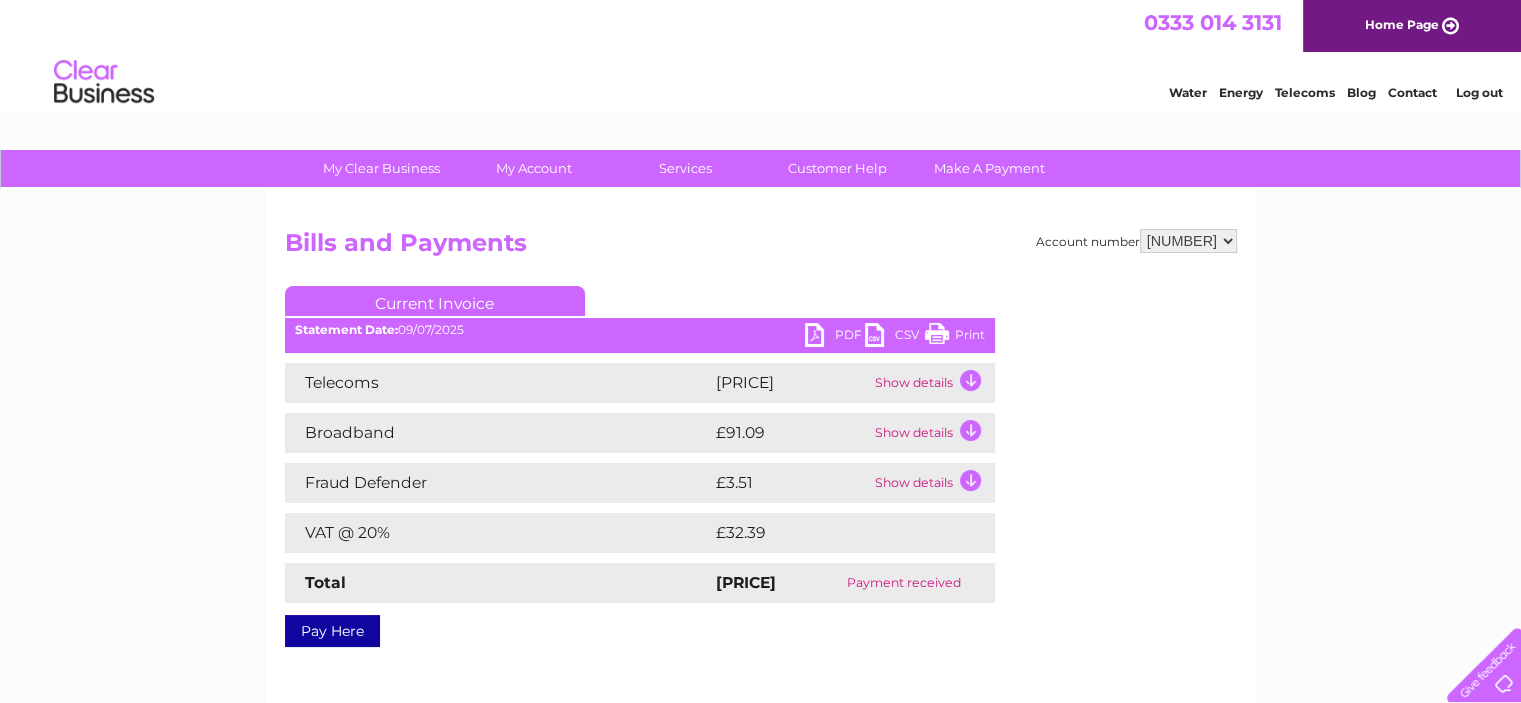 click on "PDF" at bounding box center (835, 337) 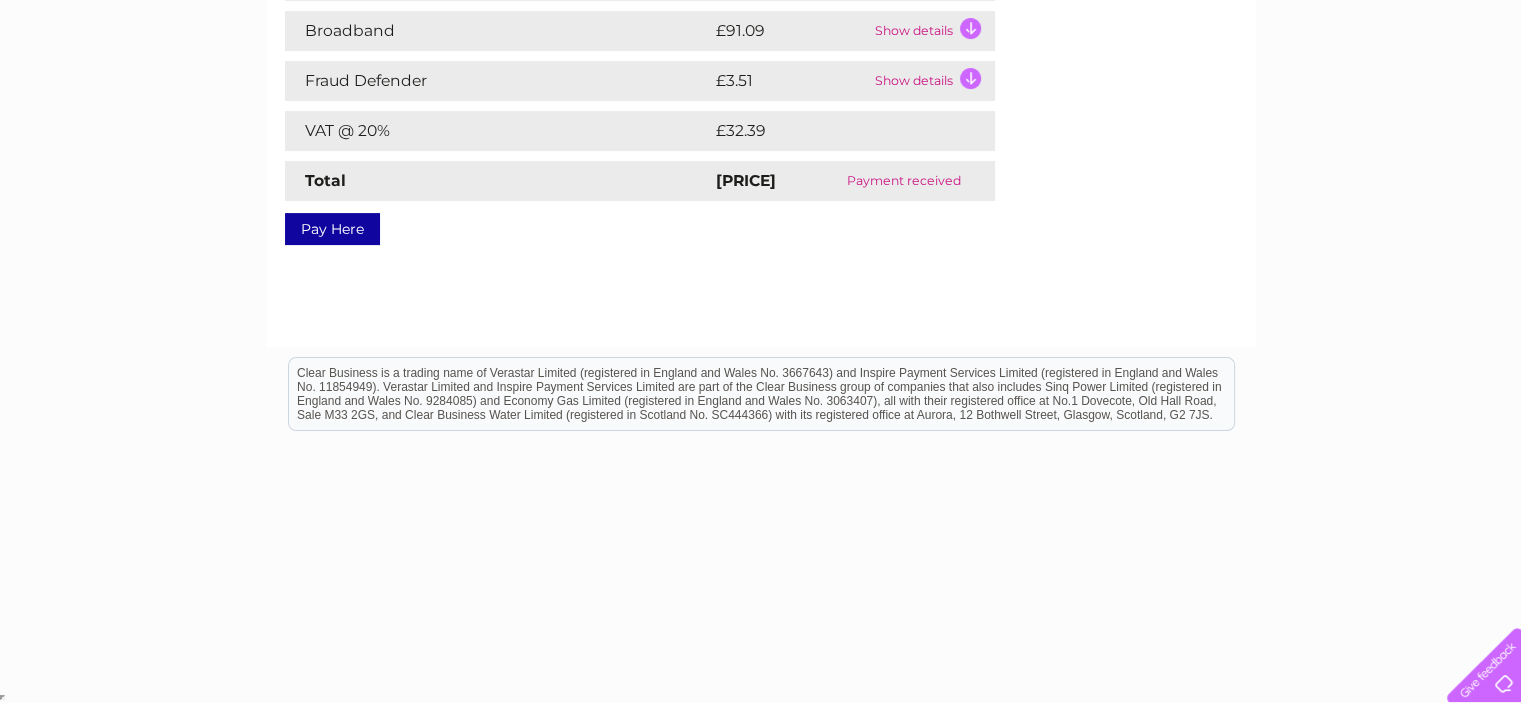 scroll, scrollTop: 0, scrollLeft: 0, axis: both 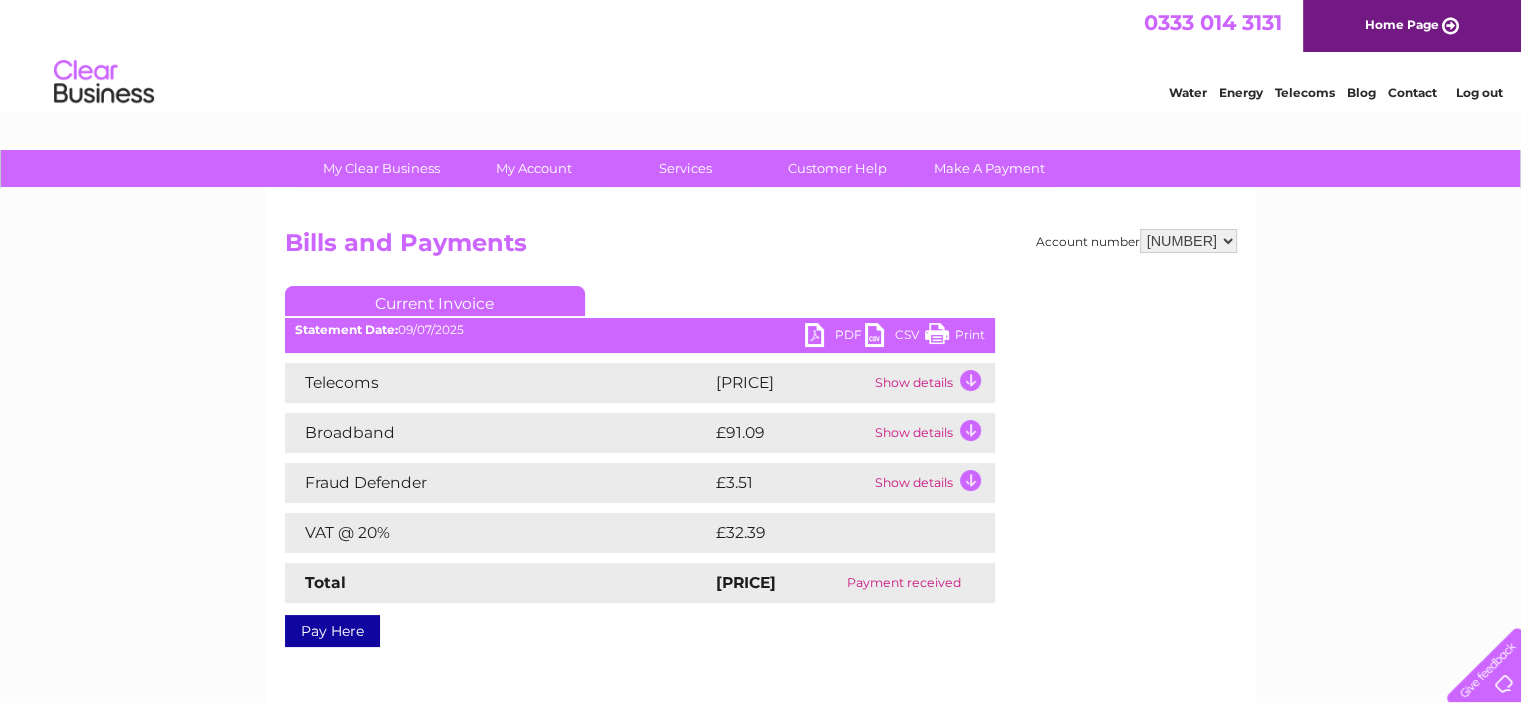 click on "Show details" at bounding box center (932, 383) 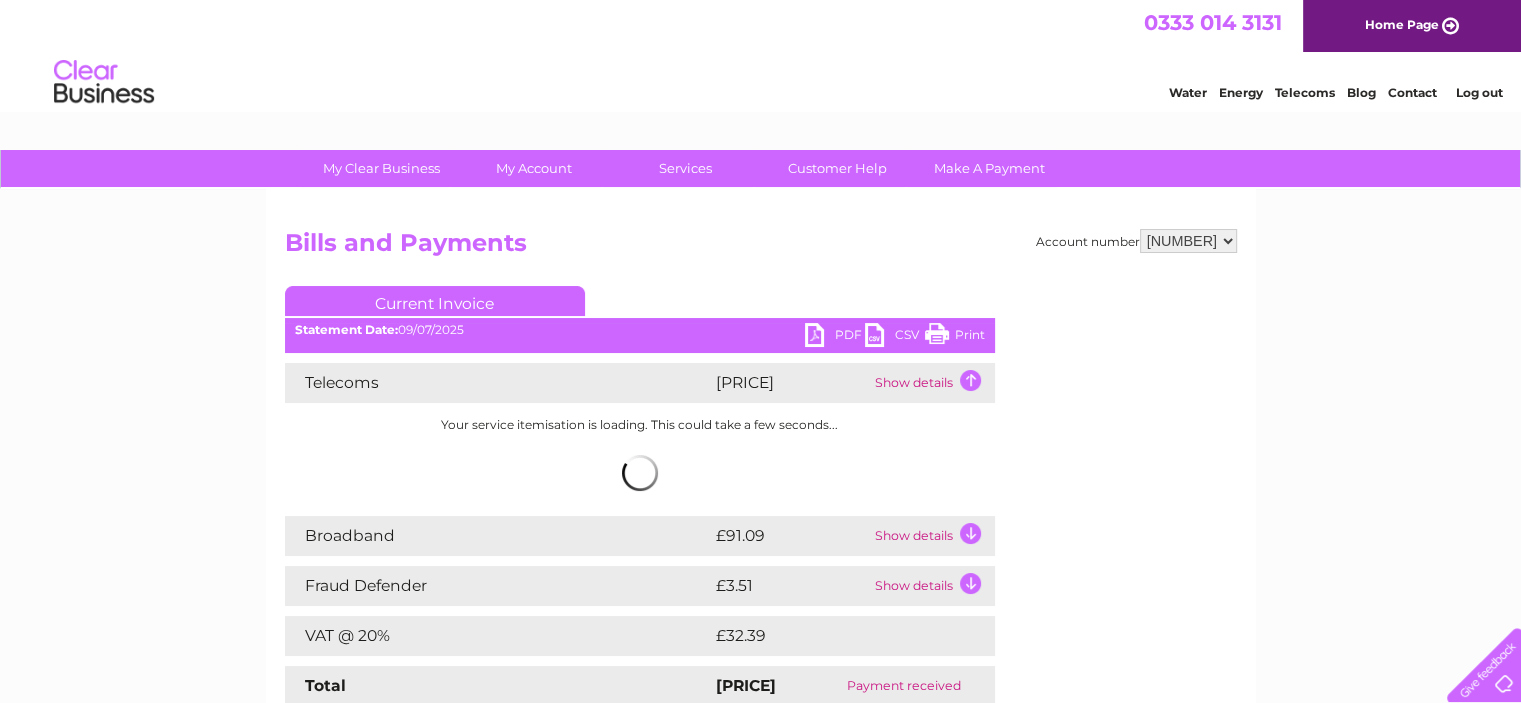 click on "Show details" at bounding box center [932, 383] 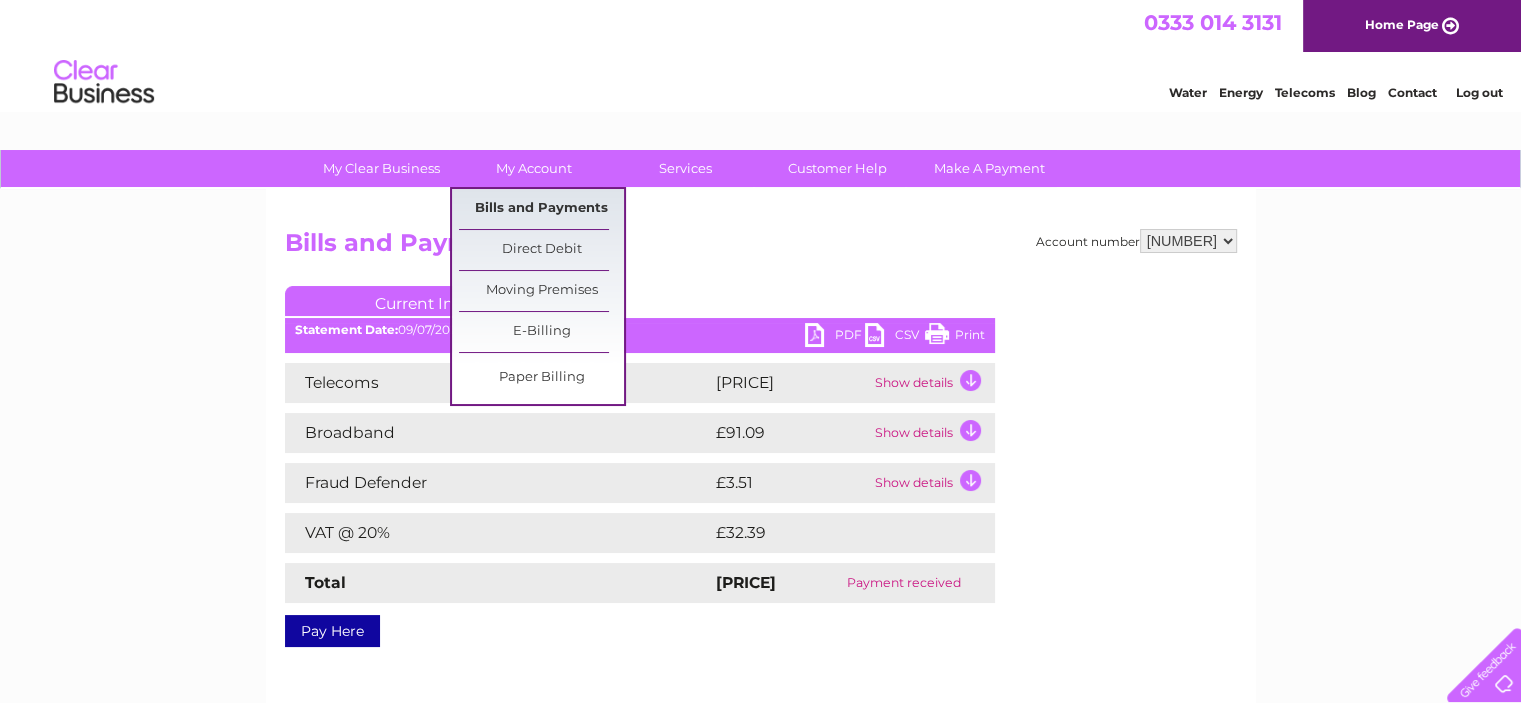 click on "Bills and Payments" at bounding box center [541, 209] 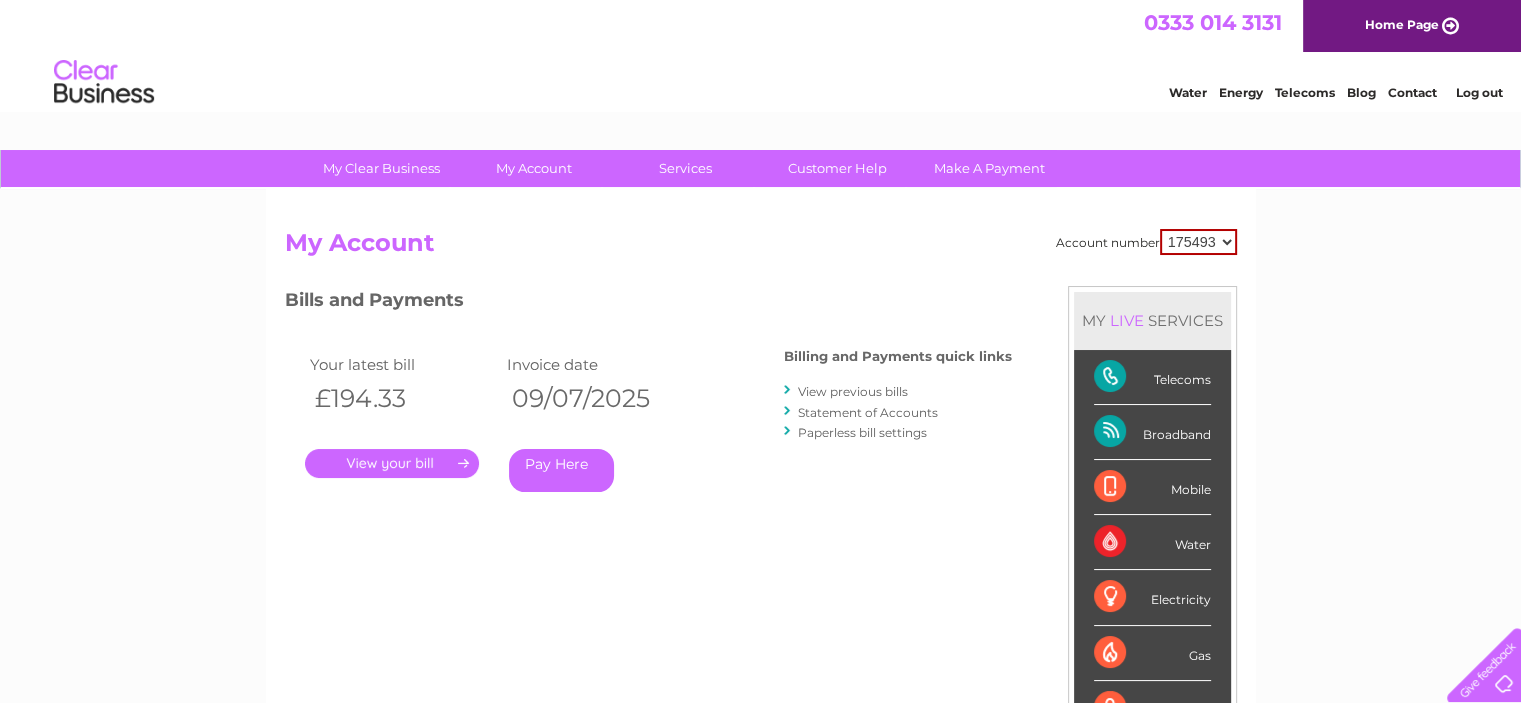 scroll, scrollTop: 0, scrollLeft: 0, axis: both 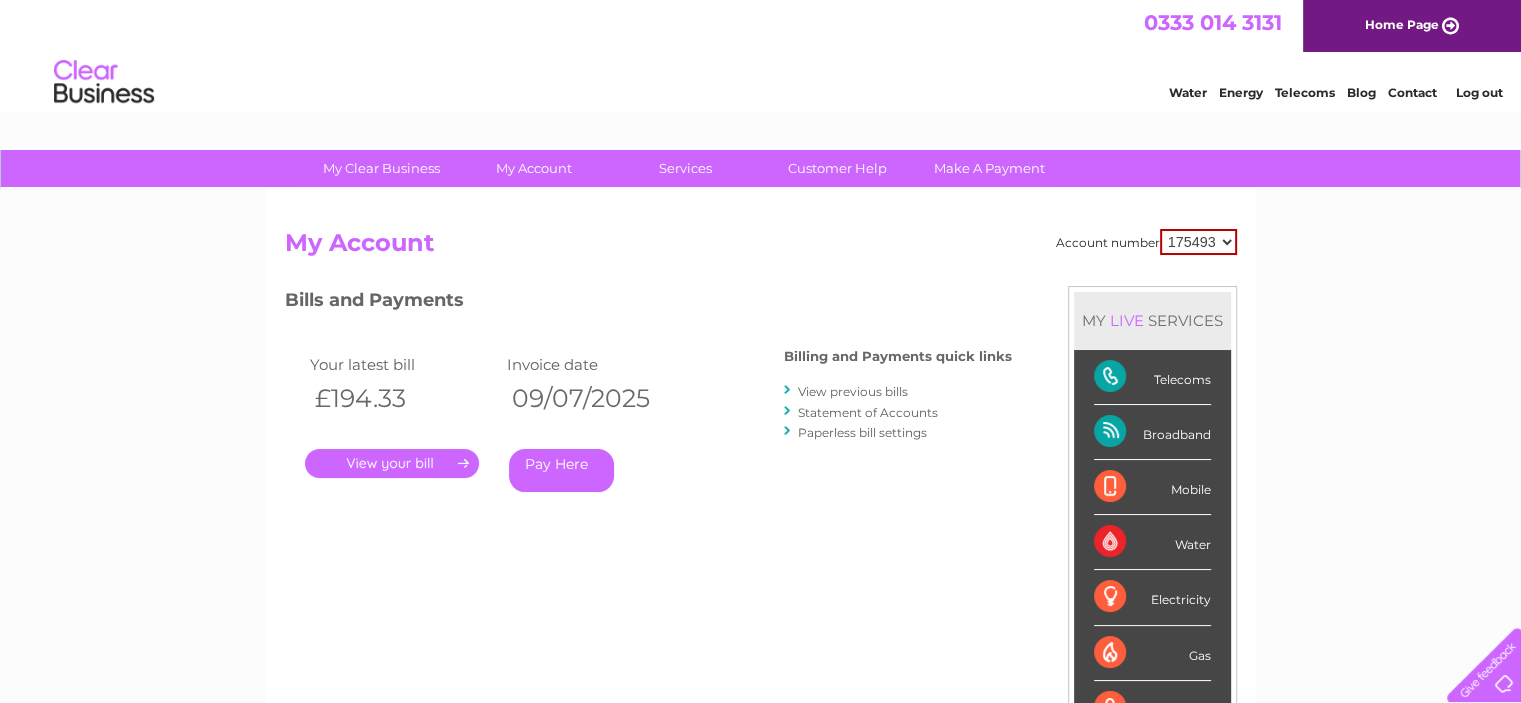 click on "View previous bills" at bounding box center (853, 391) 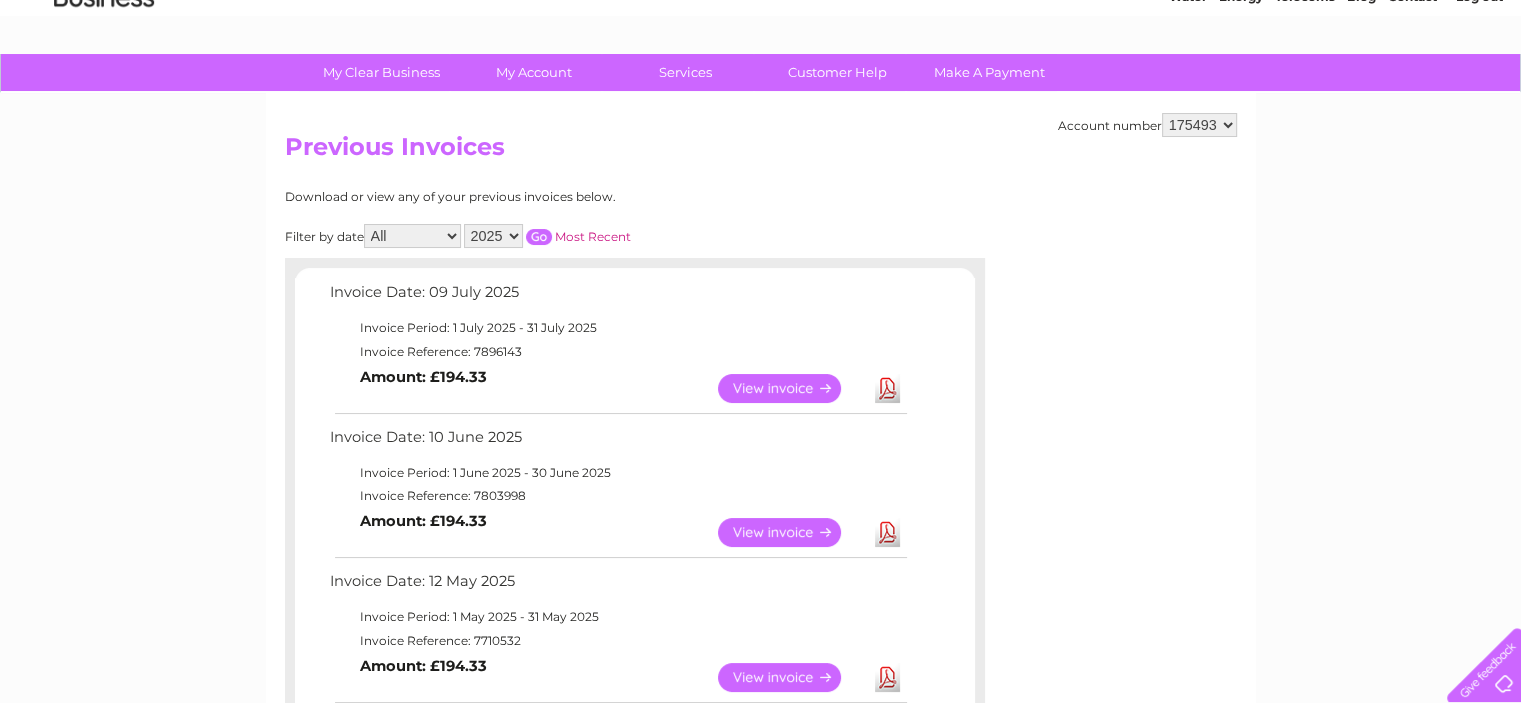 scroll, scrollTop: 324, scrollLeft: 0, axis: vertical 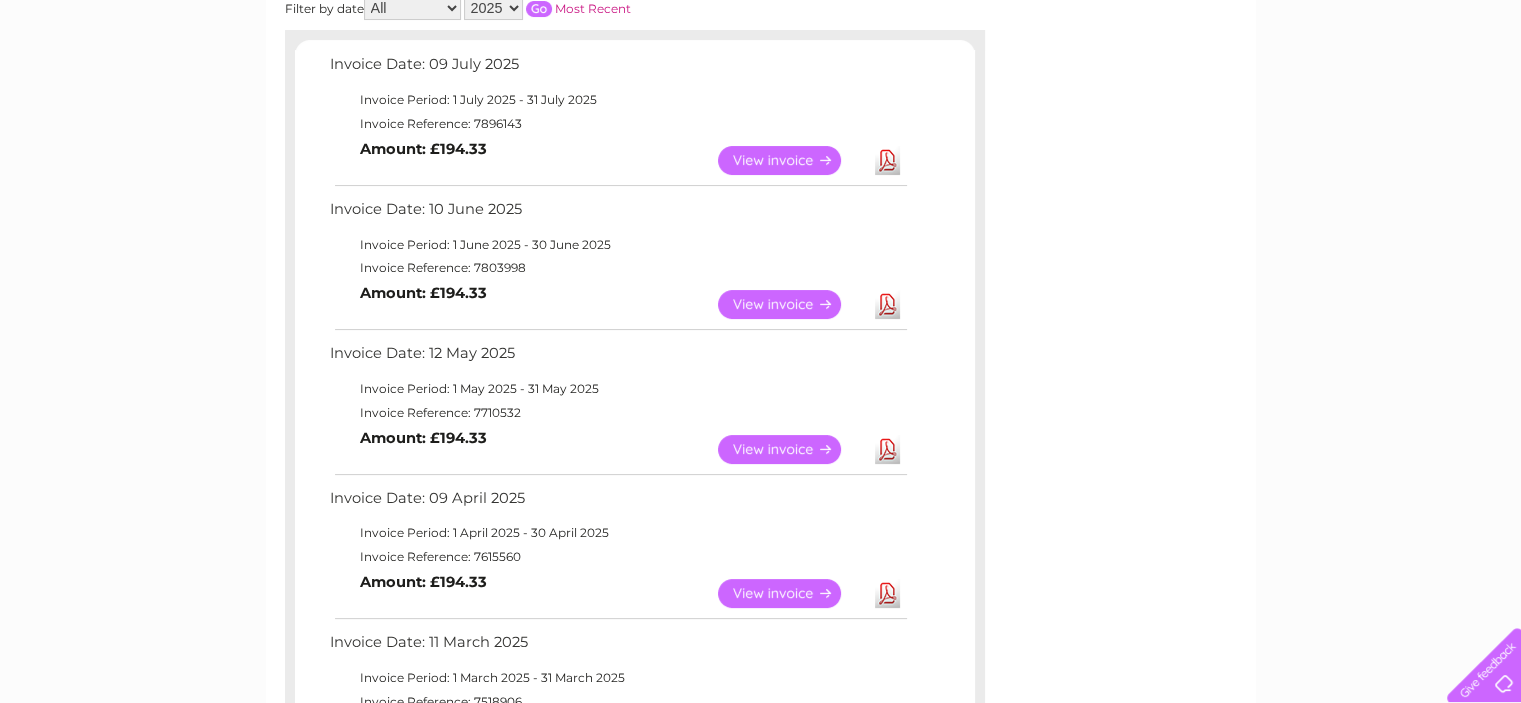 click on "Download" at bounding box center (887, 304) 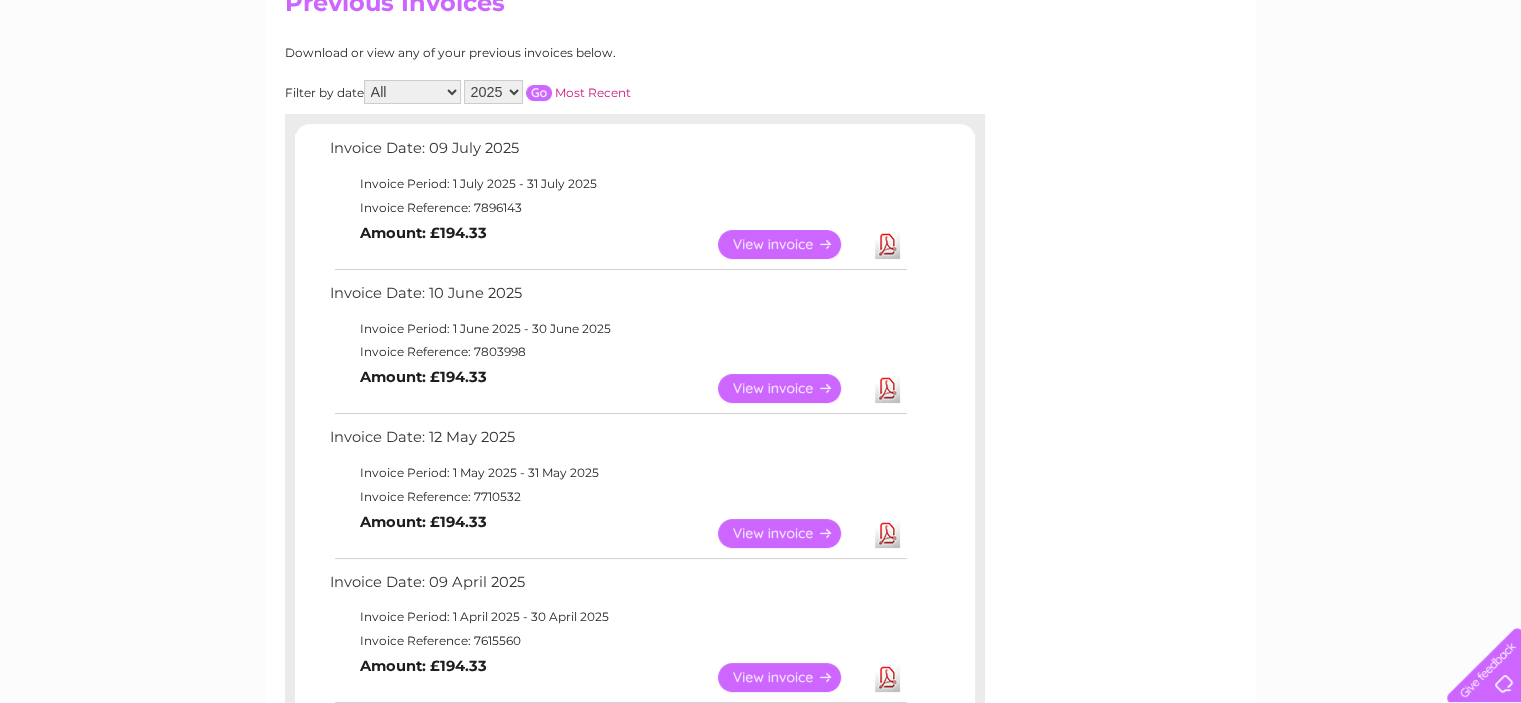 scroll, scrollTop: 250, scrollLeft: 0, axis: vertical 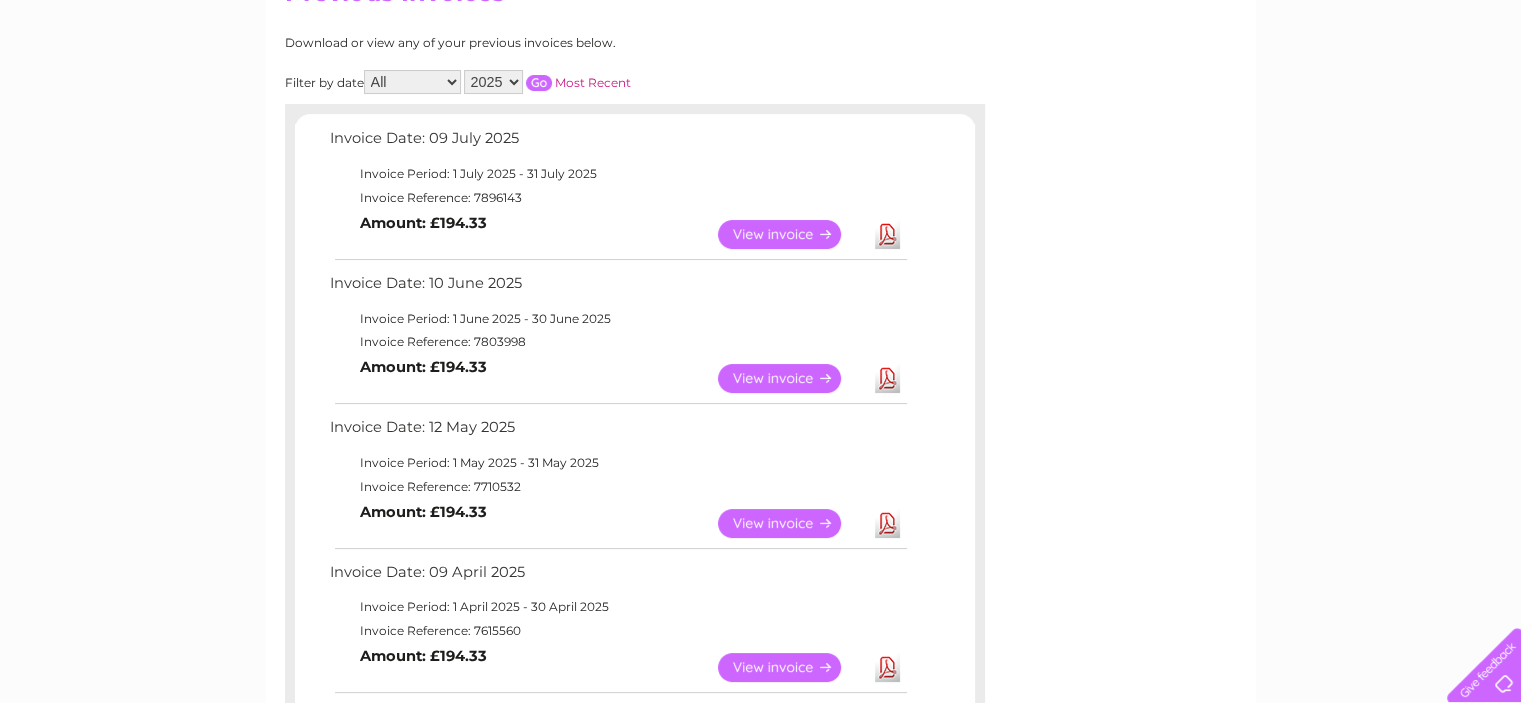 click on "Download" at bounding box center (887, 234) 